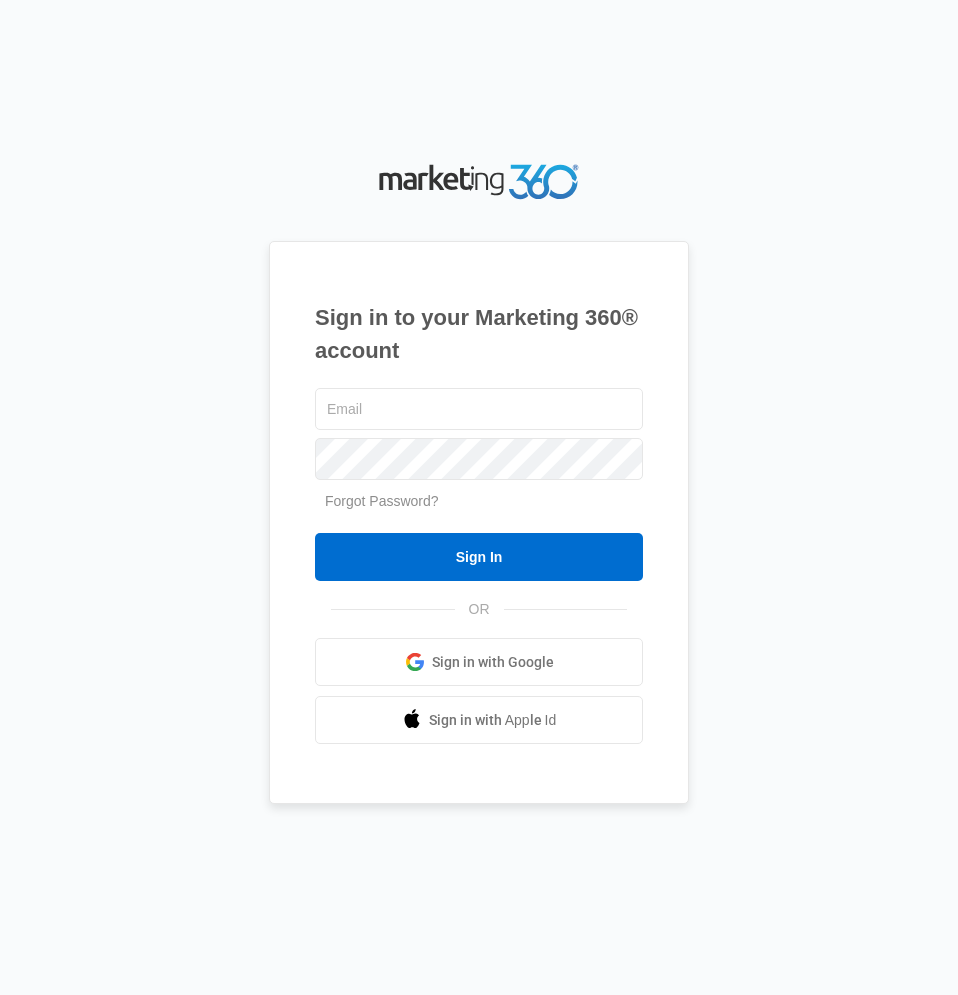 scroll, scrollTop: 0, scrollLeft: 0, axis: both 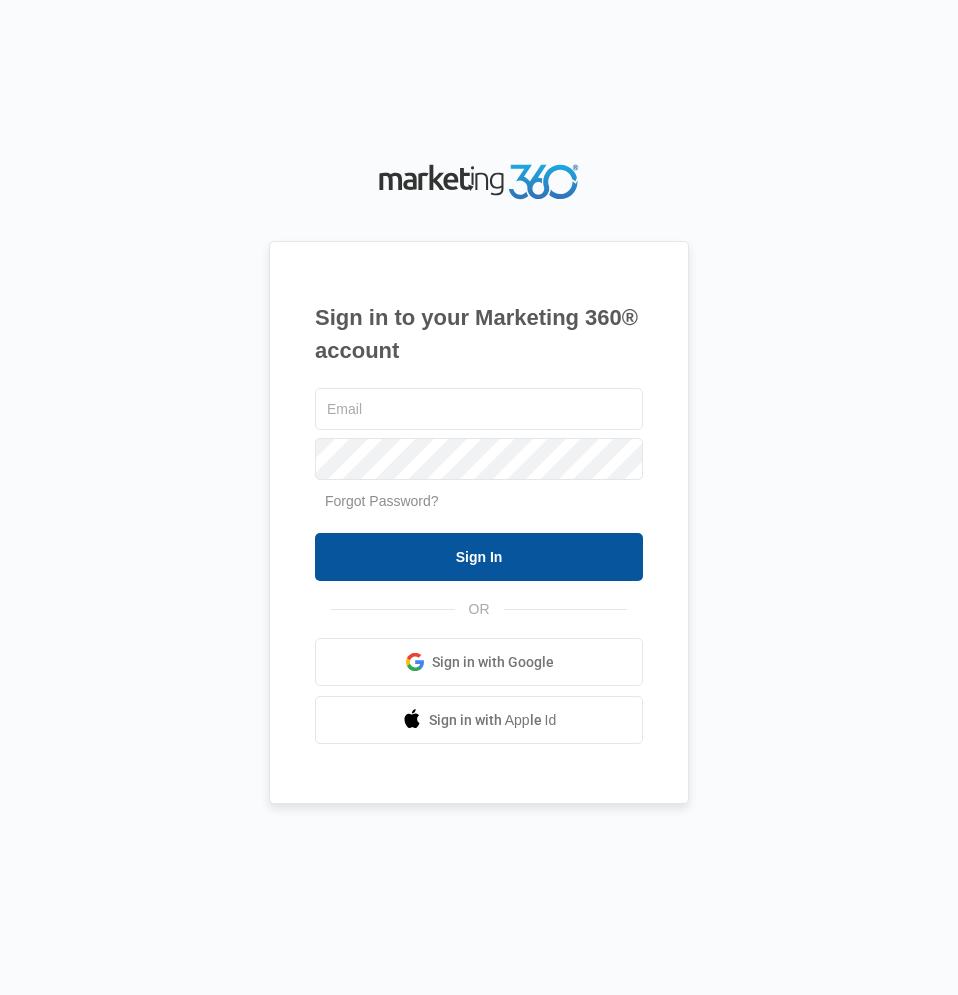 type on "mvlease2@example.com" 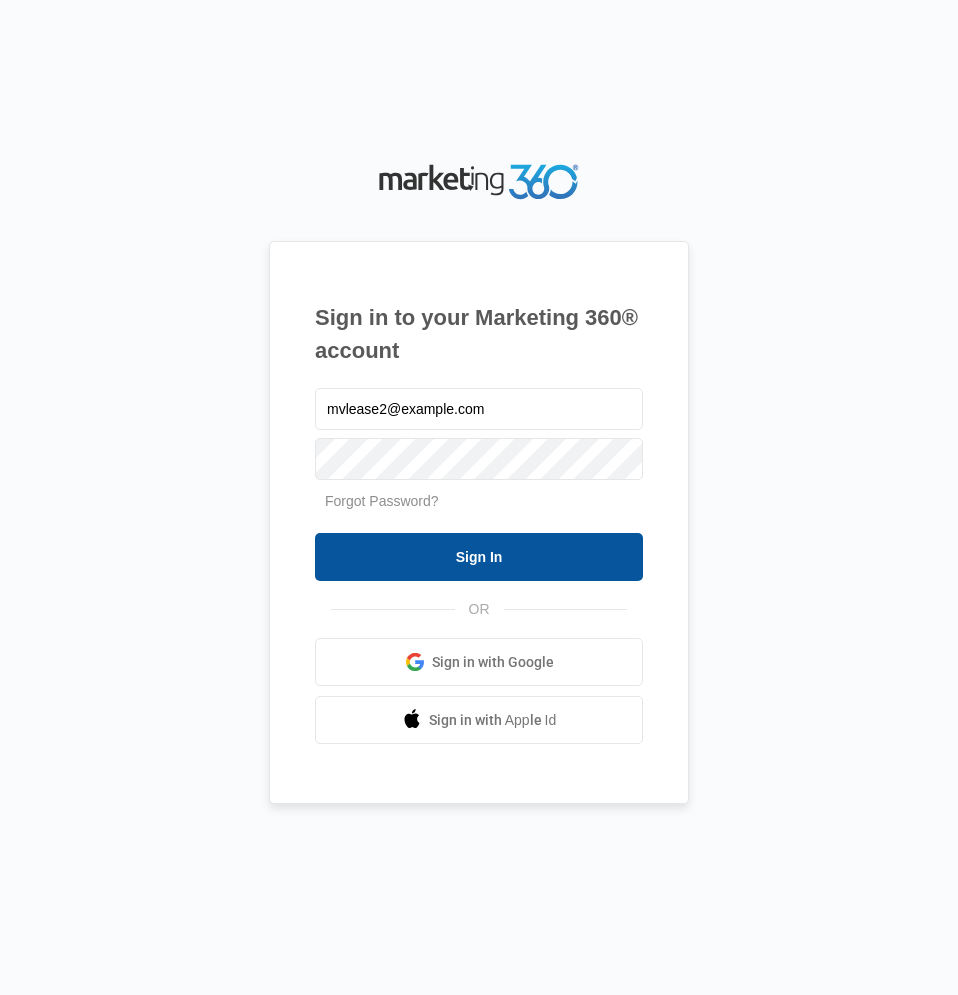 click on "Sign In" at bounding box center [479, 557] 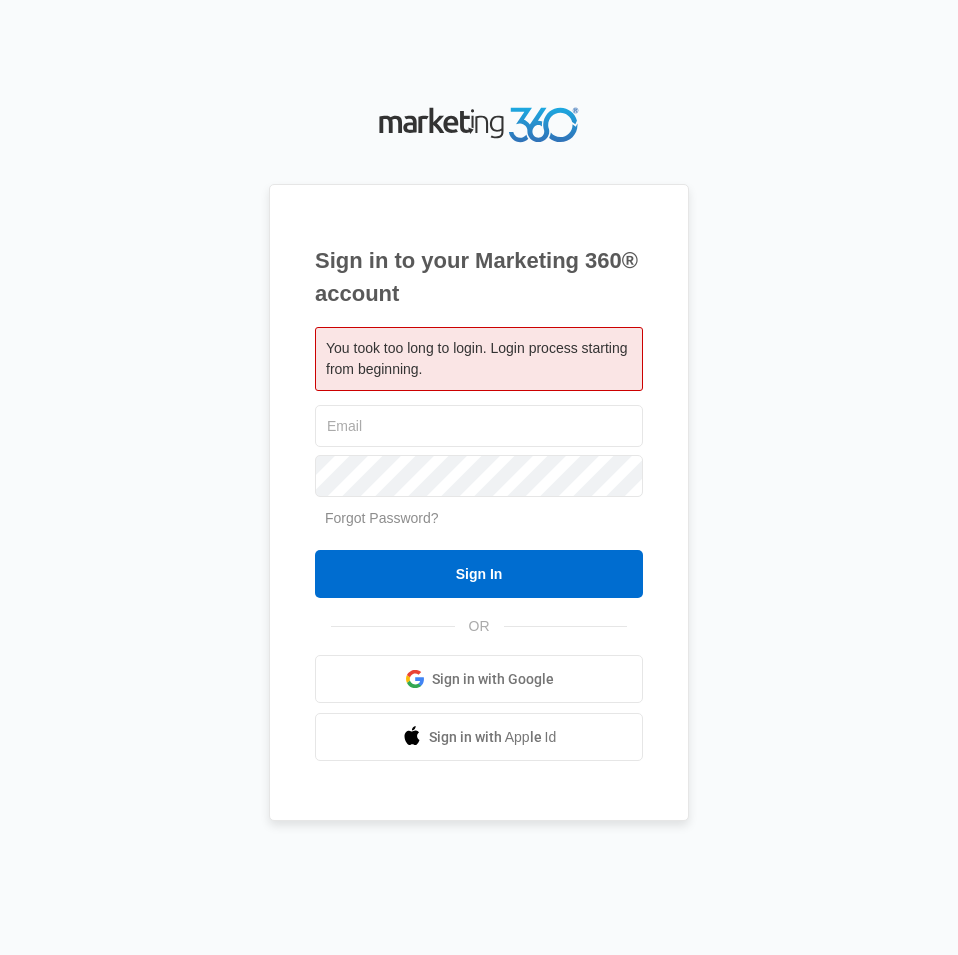 scroll, scrollTop: 0, scrollLeft: 0, axis: both 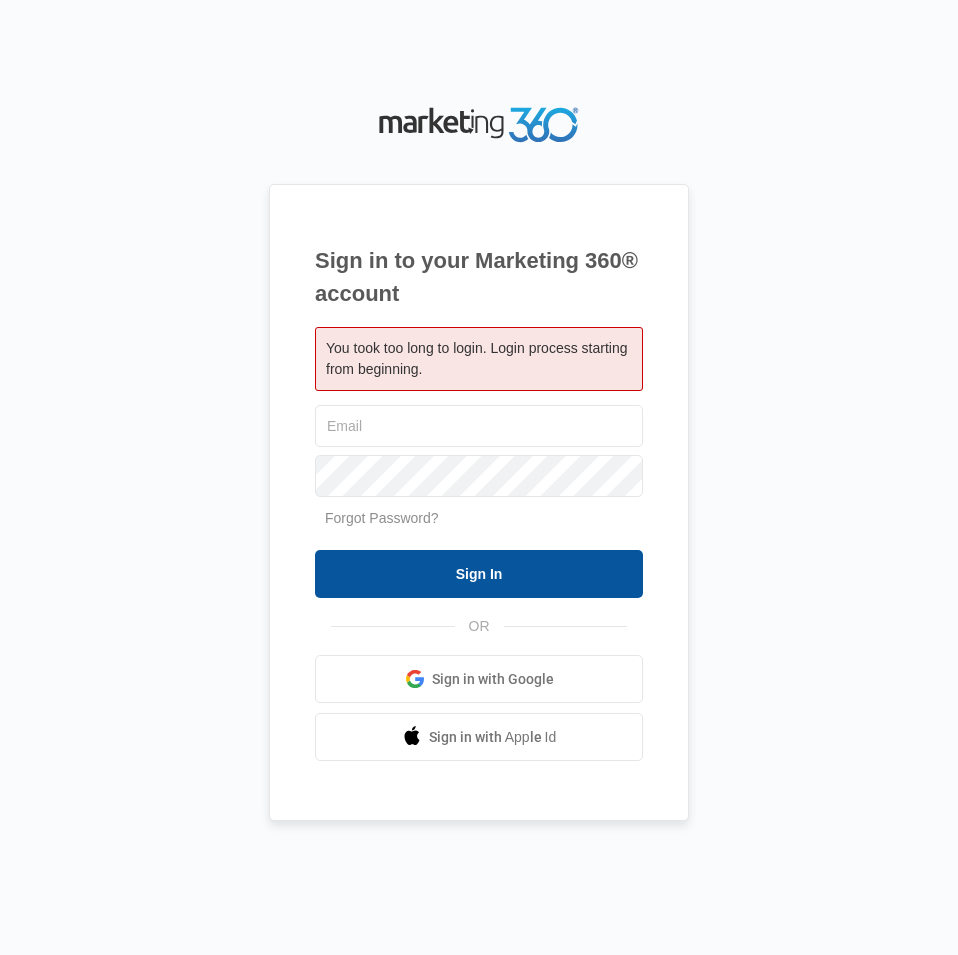 type on "mvlease2@example.com" 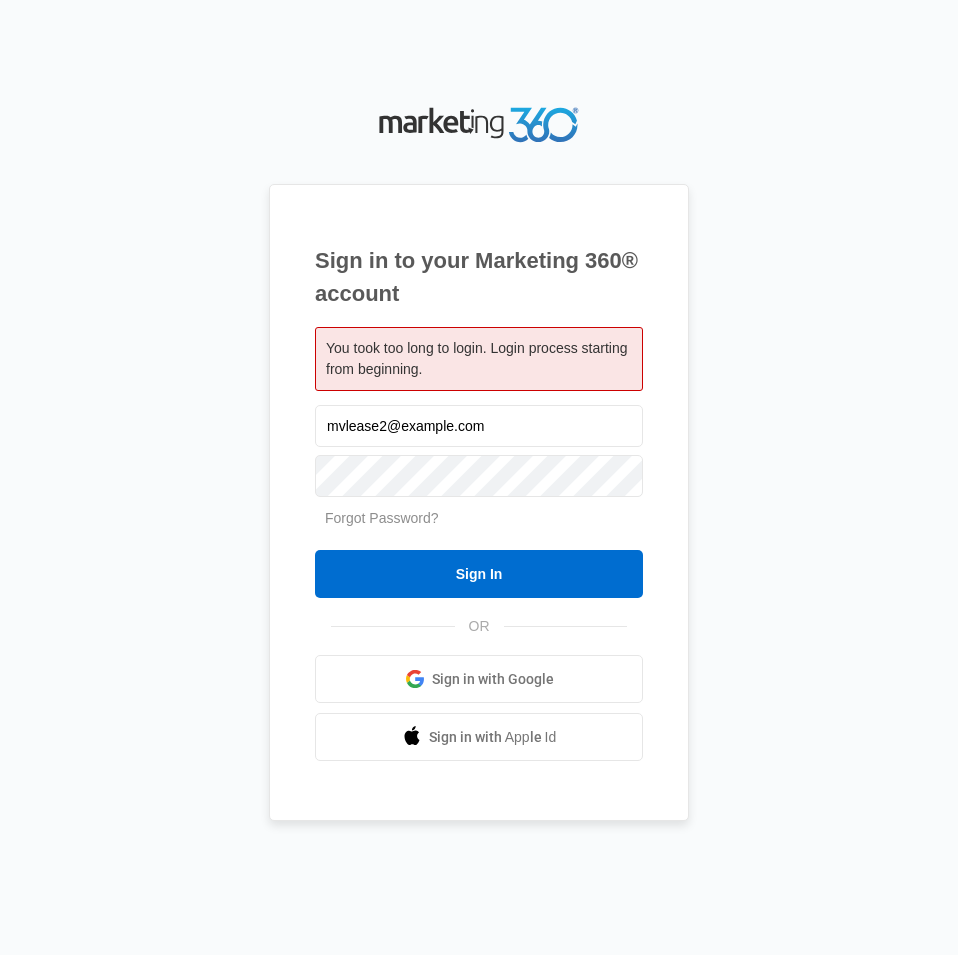 click on "Sign In" at bounding box center (479, 574) 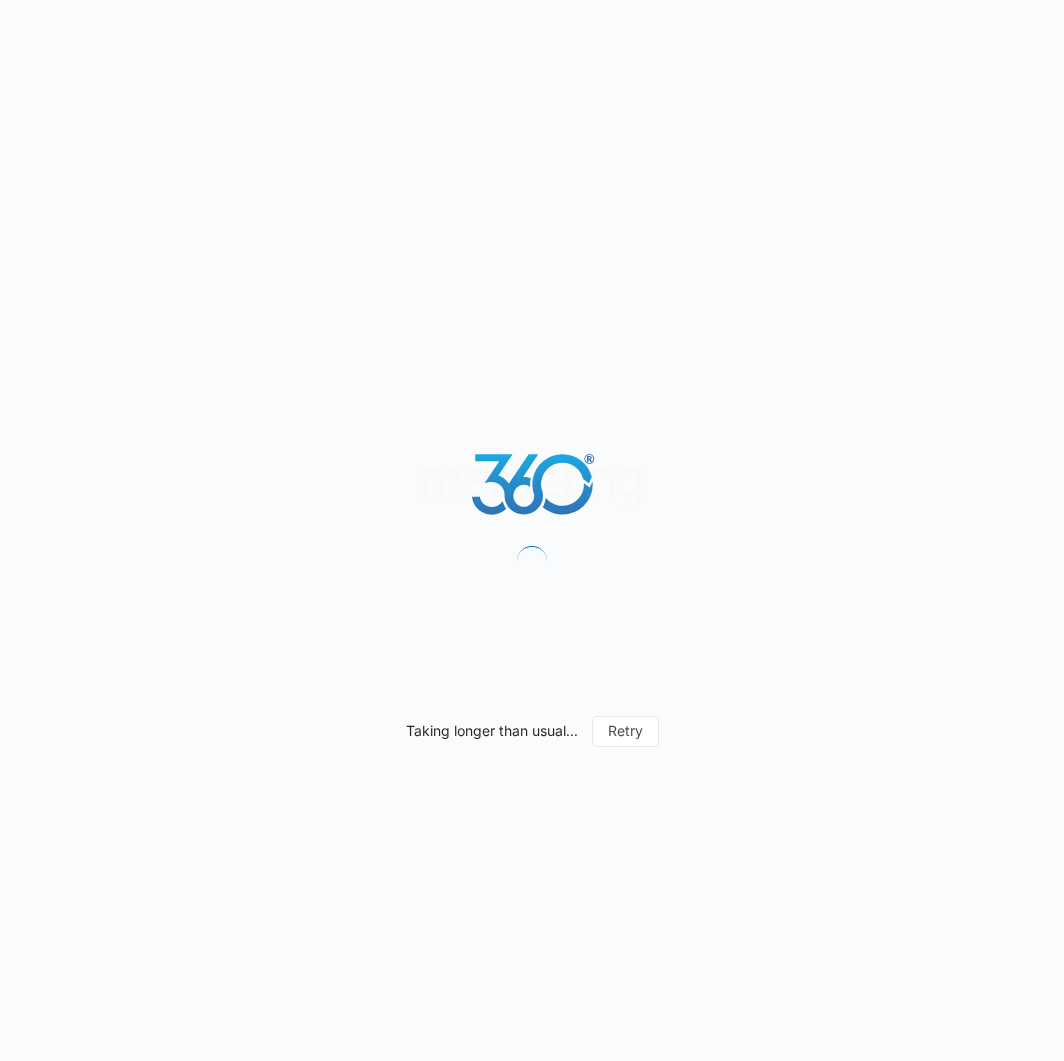 scroll, scrollTop: 0, scrollLeft: 0, axis: both 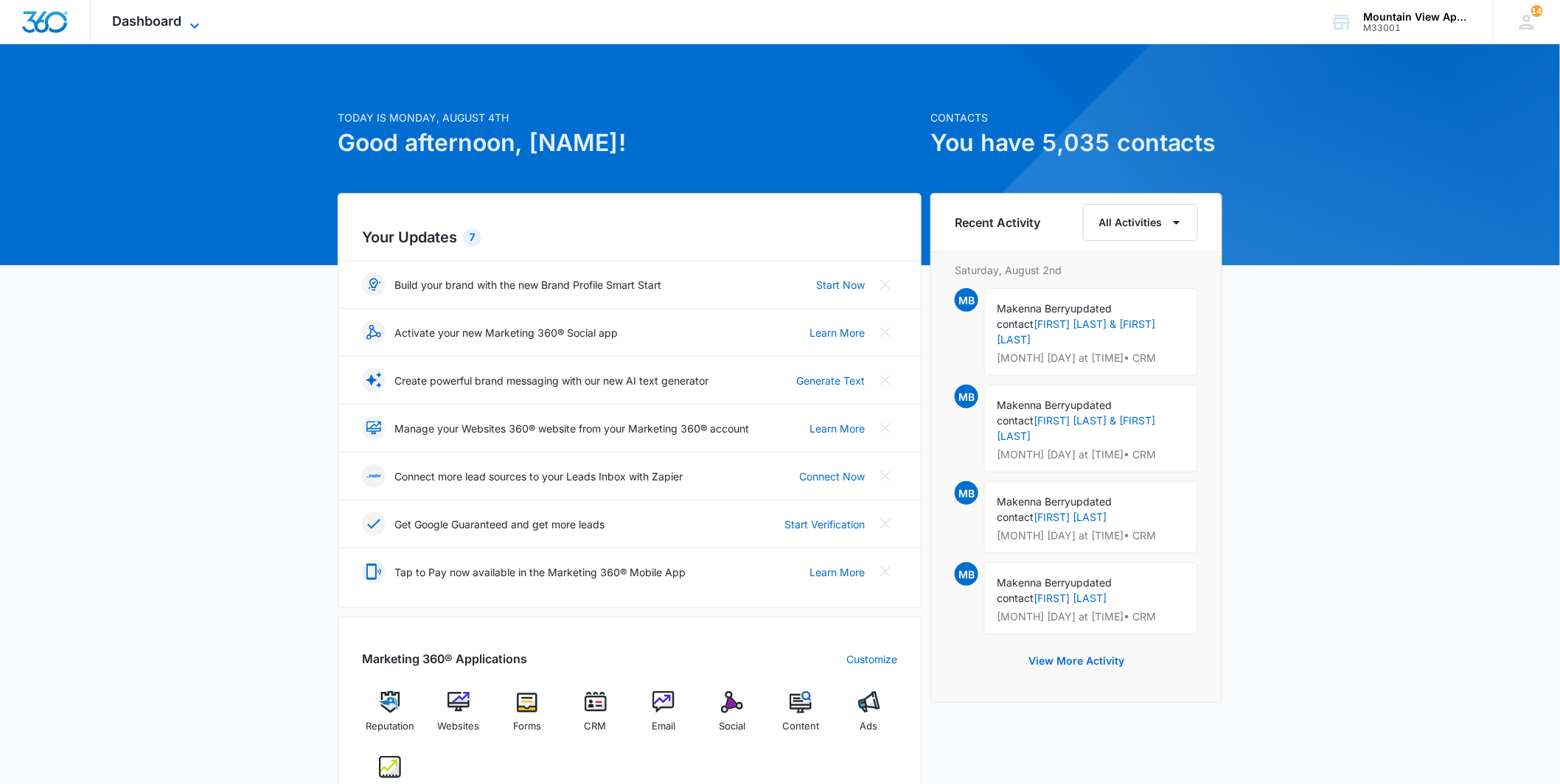 click on "Dashboard" at bounding box center [147, 21] 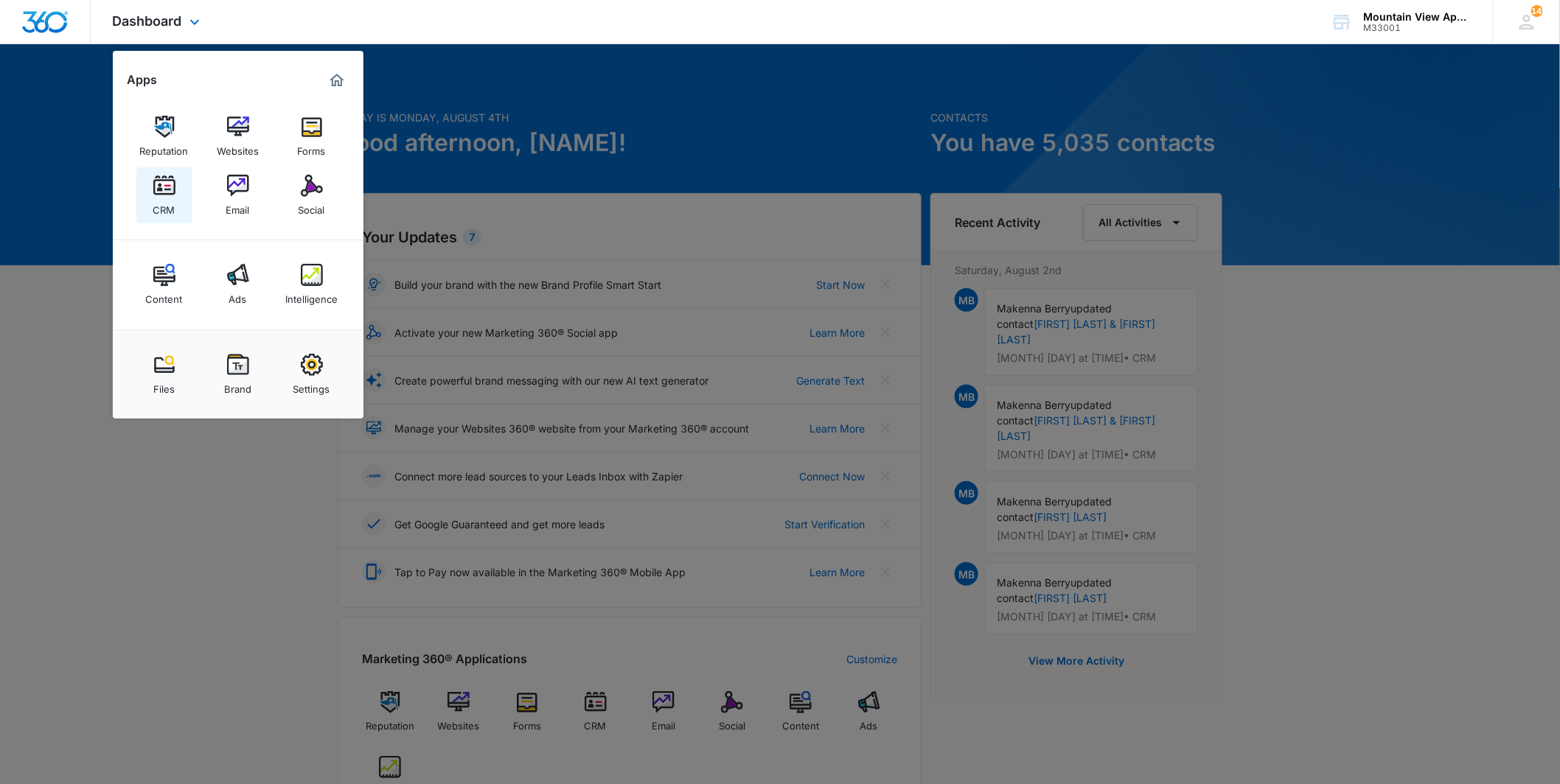 click on "CRM" at bounding box center [164, 195] 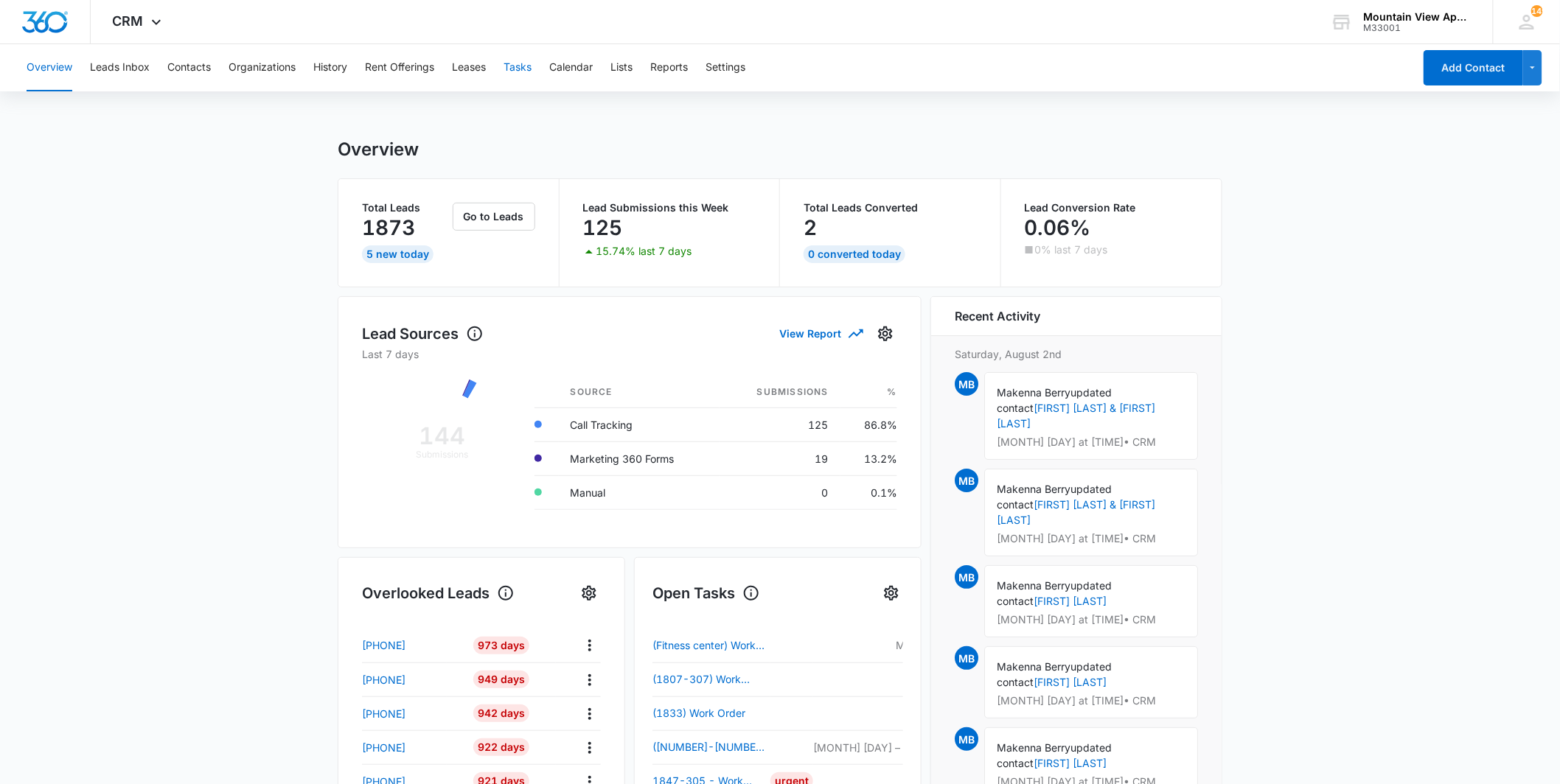 click on "Tasks" at bounding box center (518, 68) 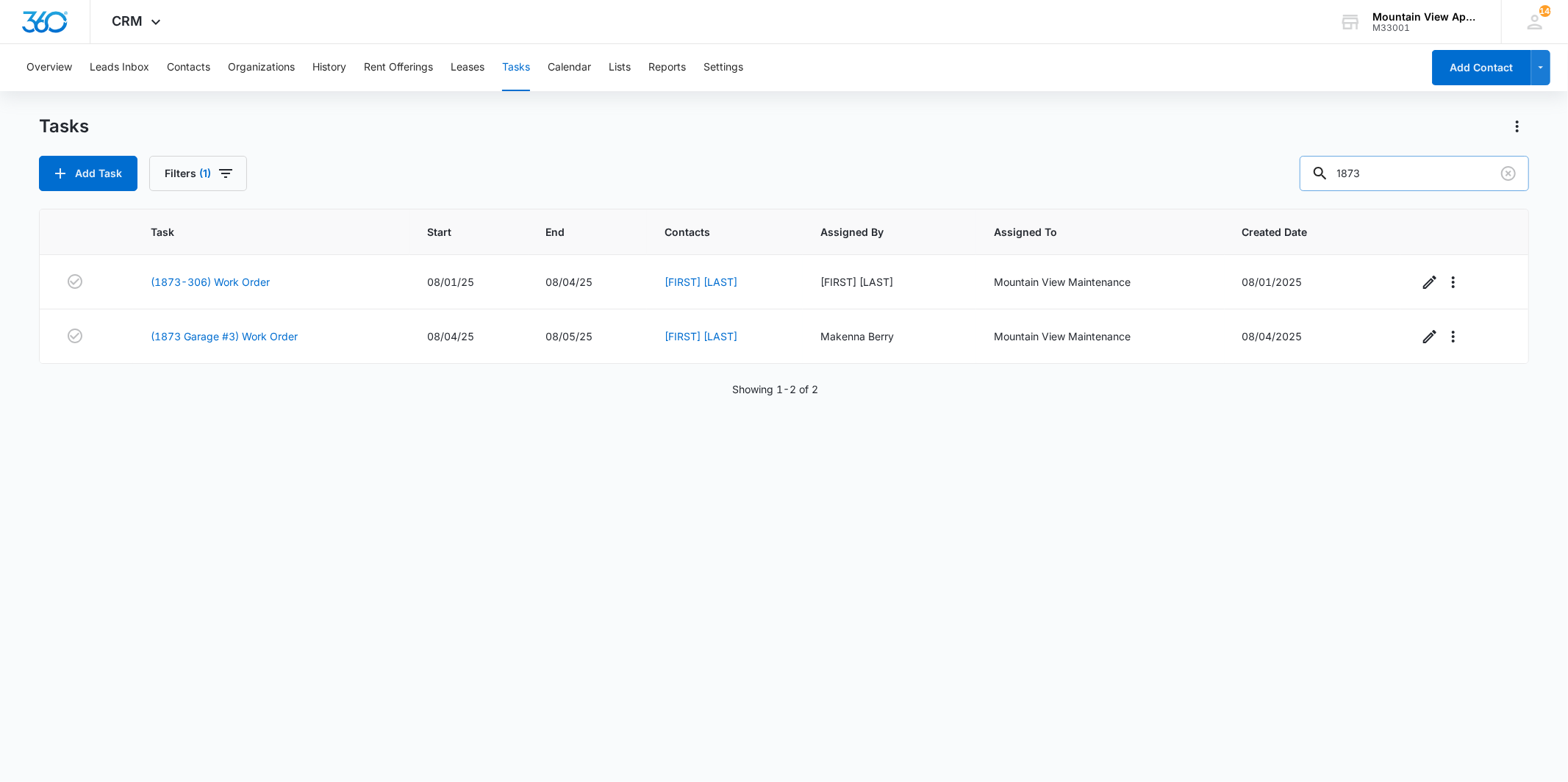 click at bounding box center [1508, 173] 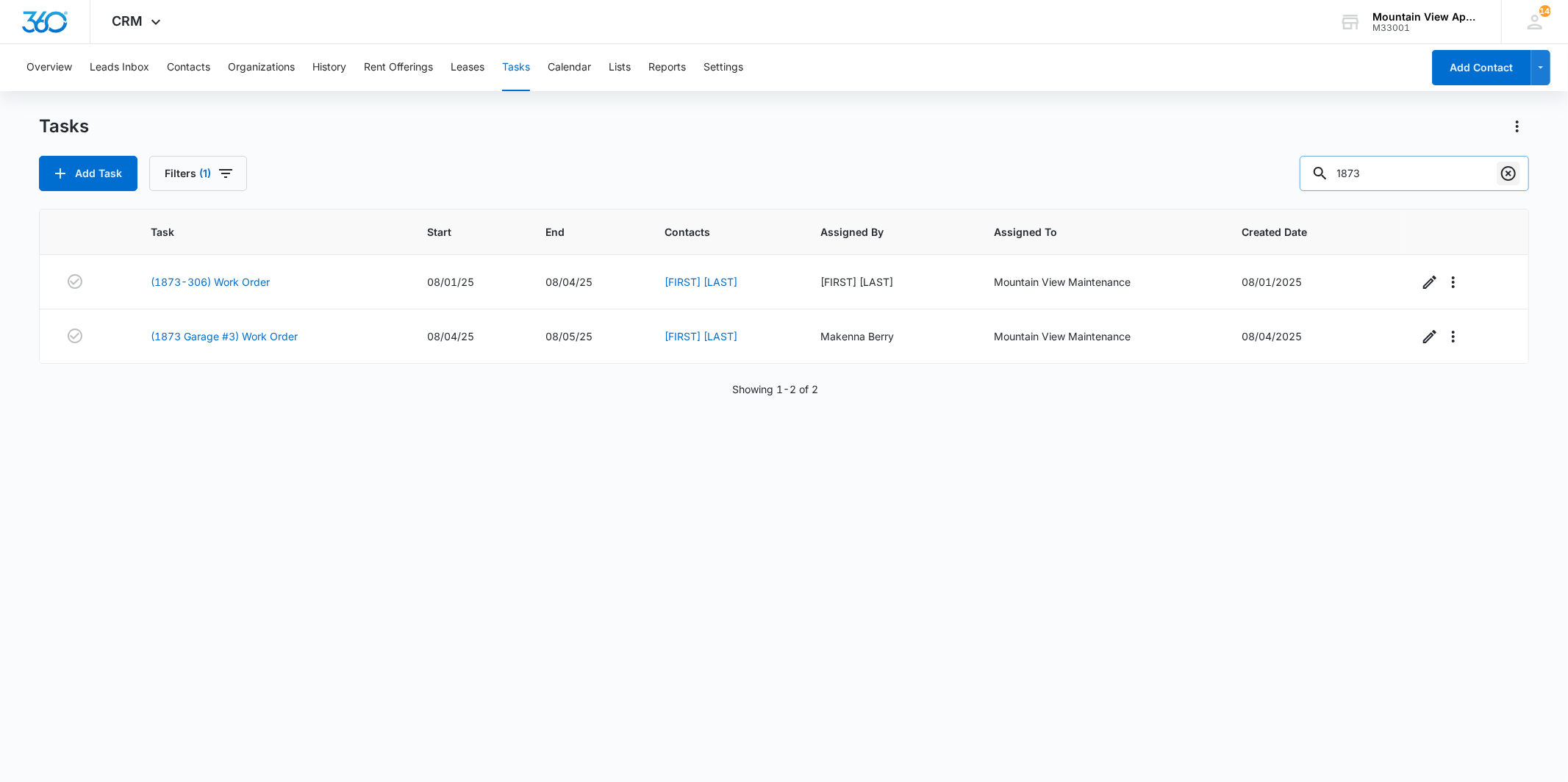 click 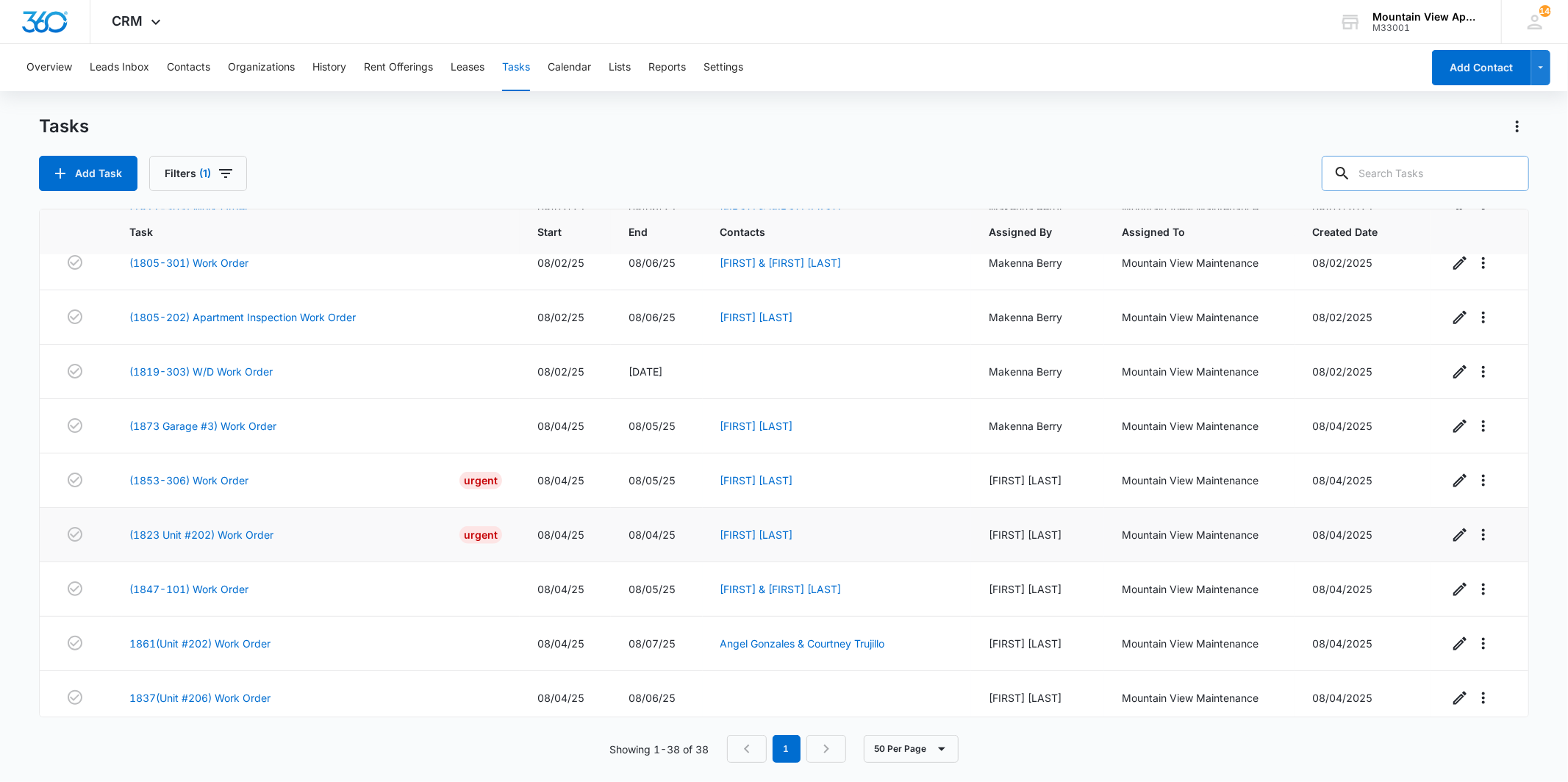 scroll, scrollTop: 1655, scrollLeft: 0, axis: vertical 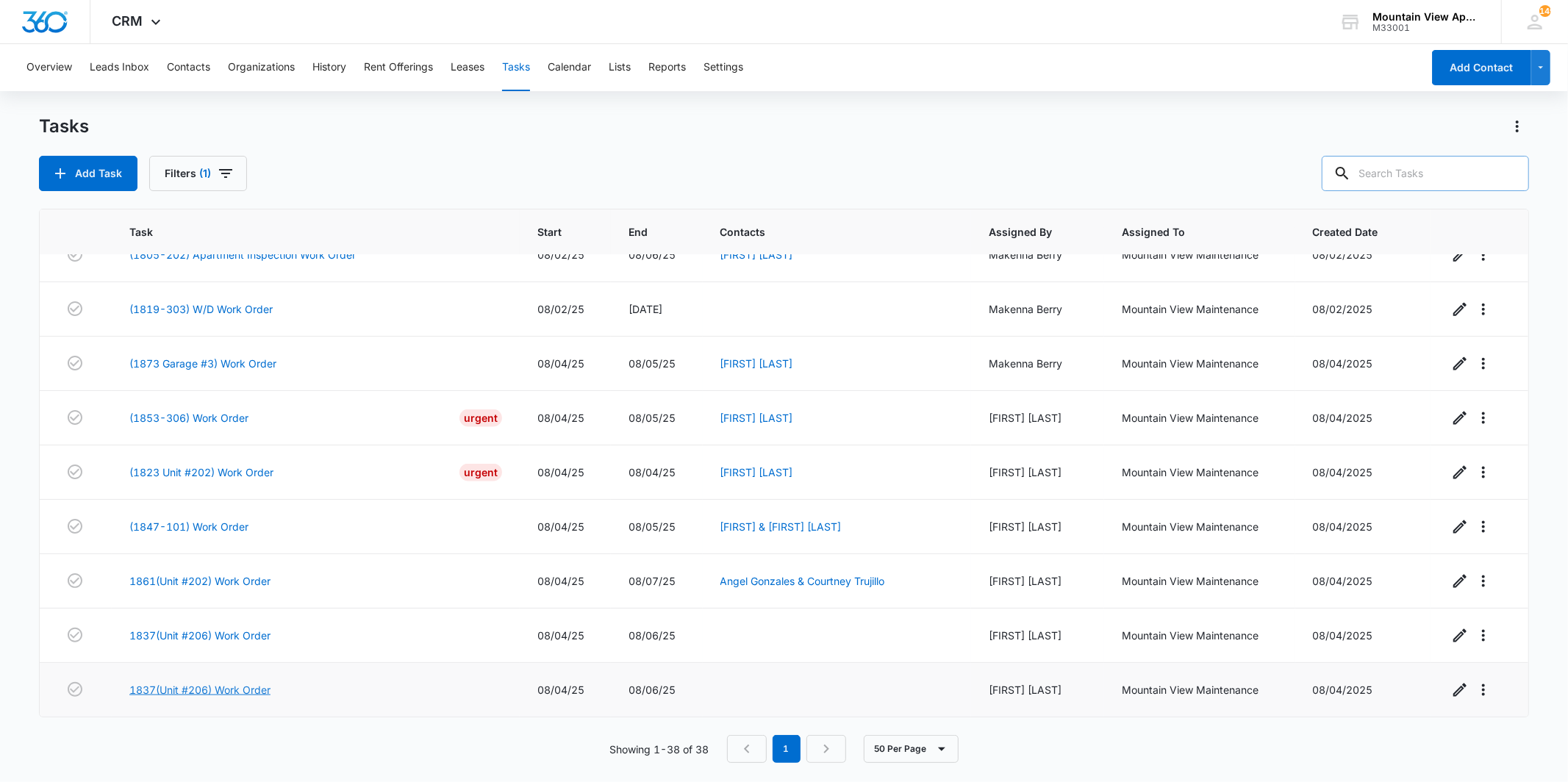 click on "1837(Unit #206) Work Order" at bounding box center (200, 689) 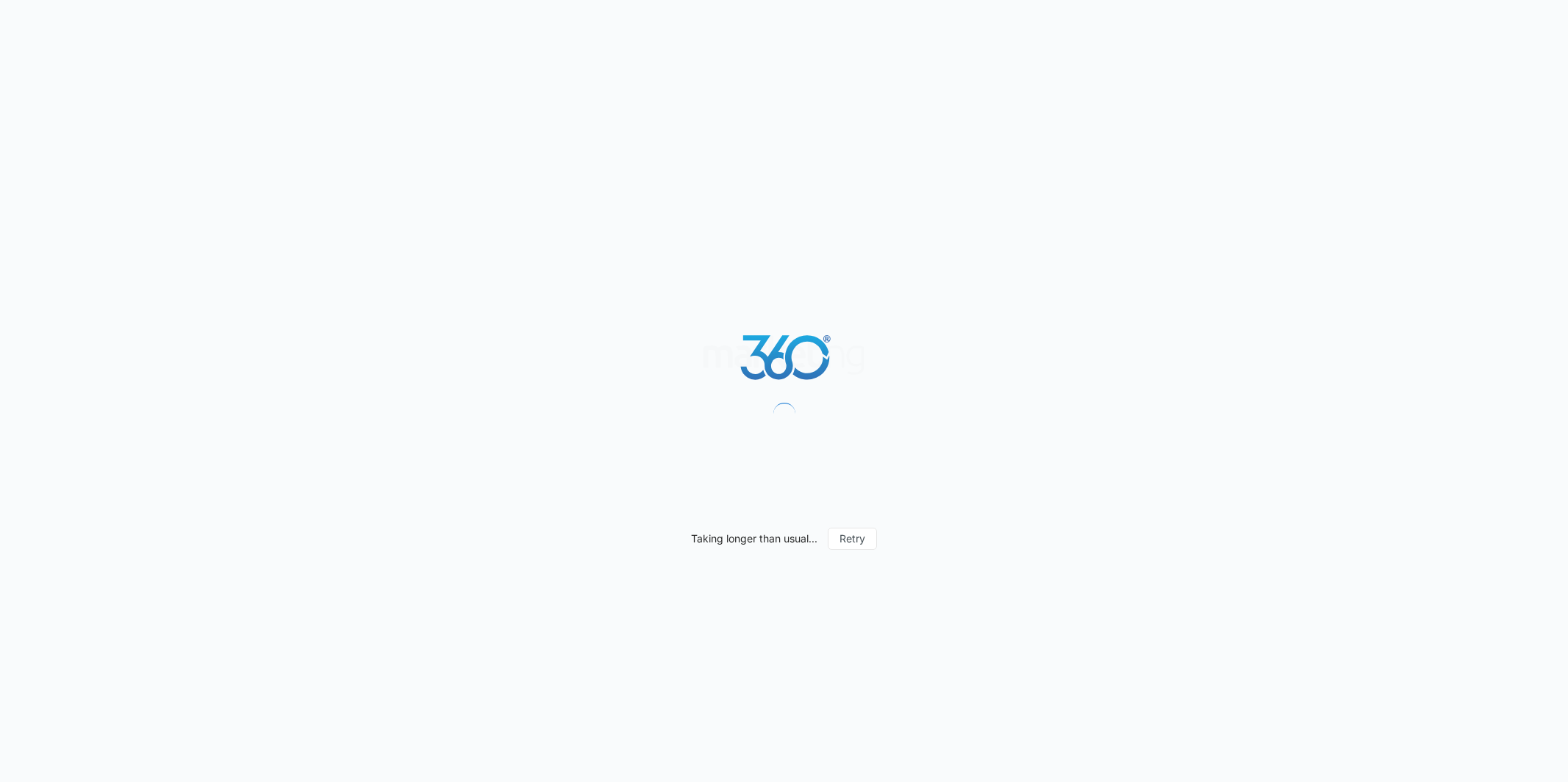 scroll, scrollTop: 0, scrollLeft: 0, axis: both 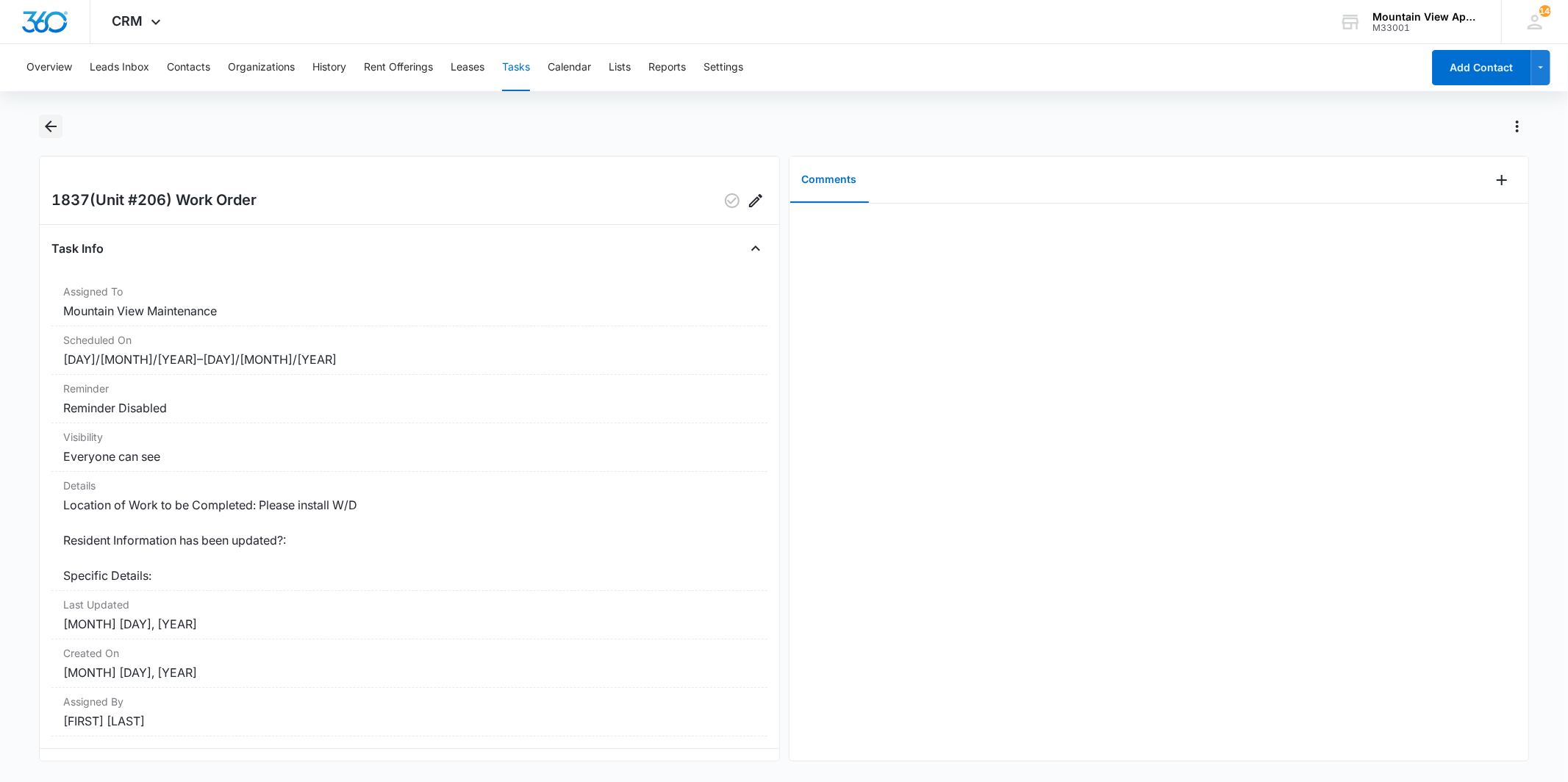 click 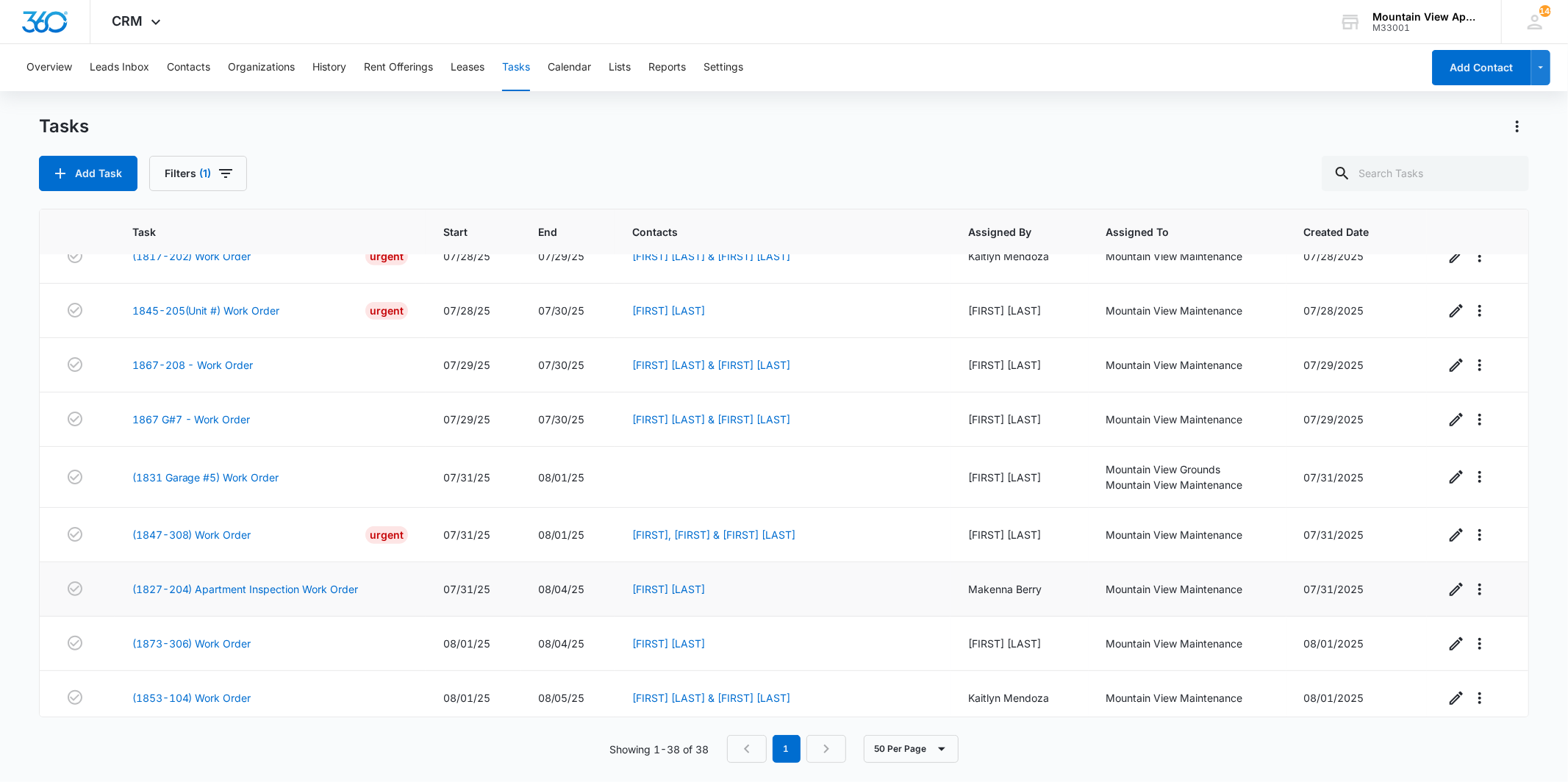 scroll, scrollTop: 817, scrollLeft: 0, axis: vertical 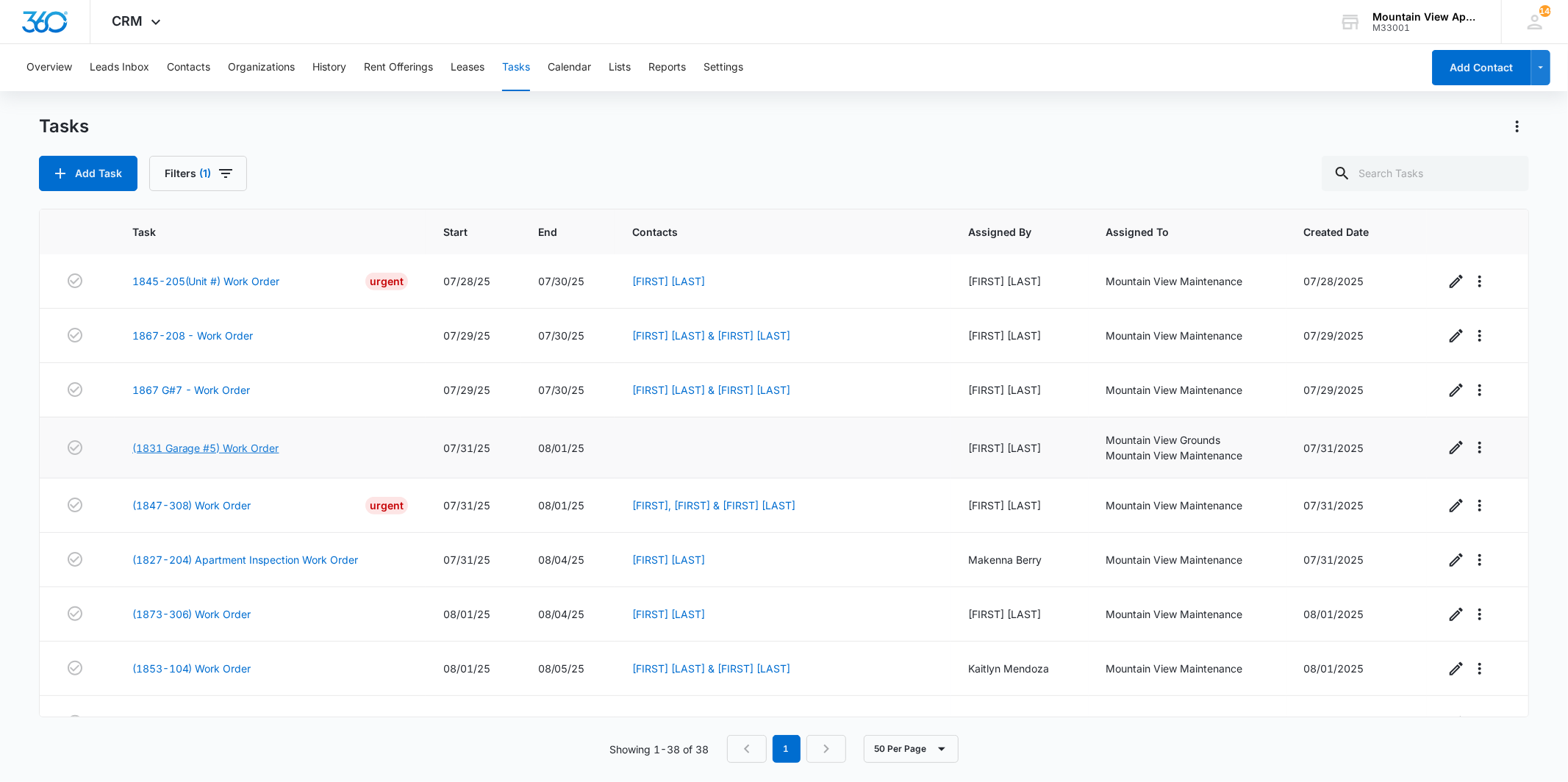 click on "(1831 Garage #5) Work Order" at bounding box center (206, 448) 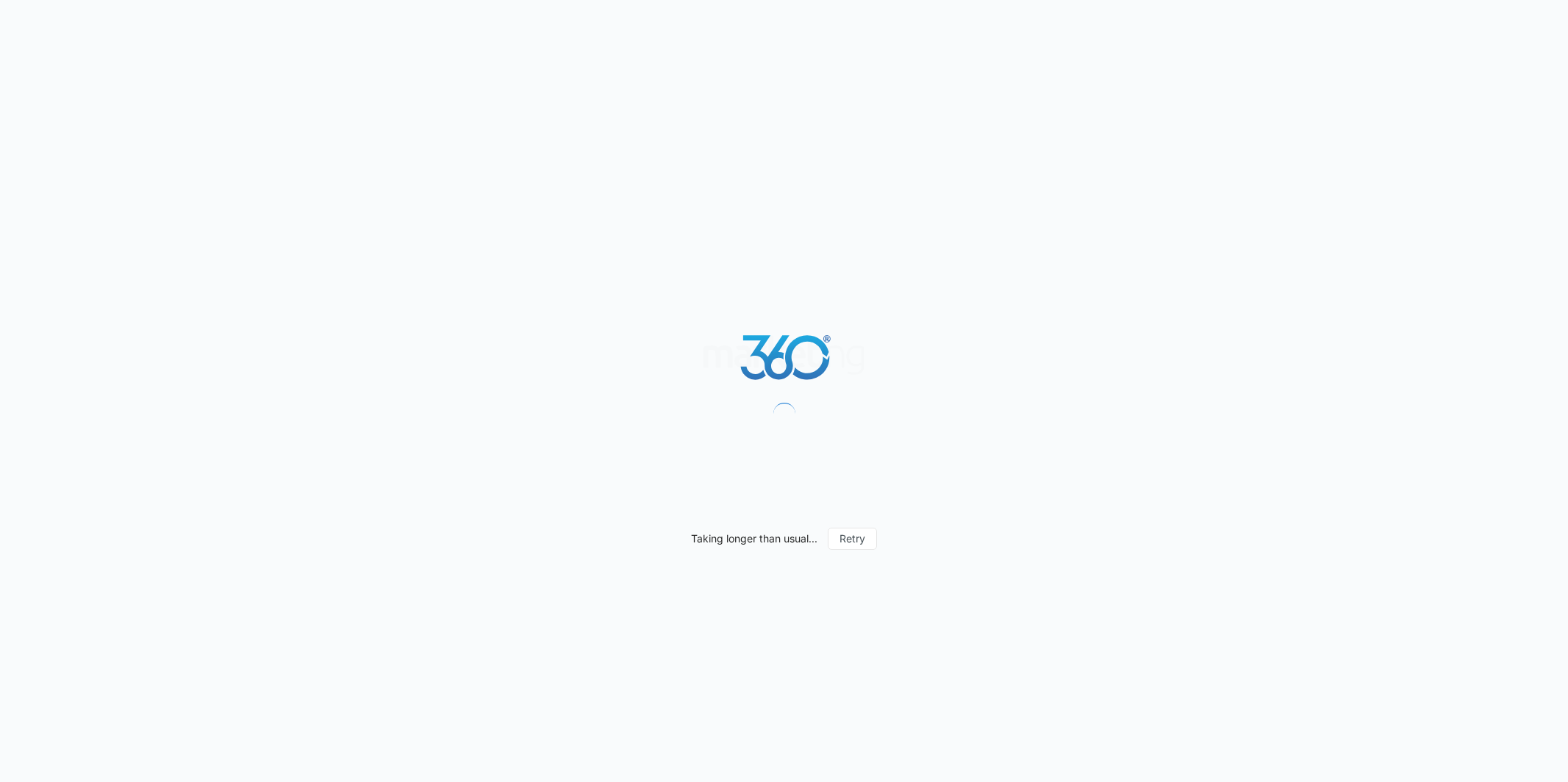 scroll, scrollTop: 0, scrollLeft: 0, axis: both 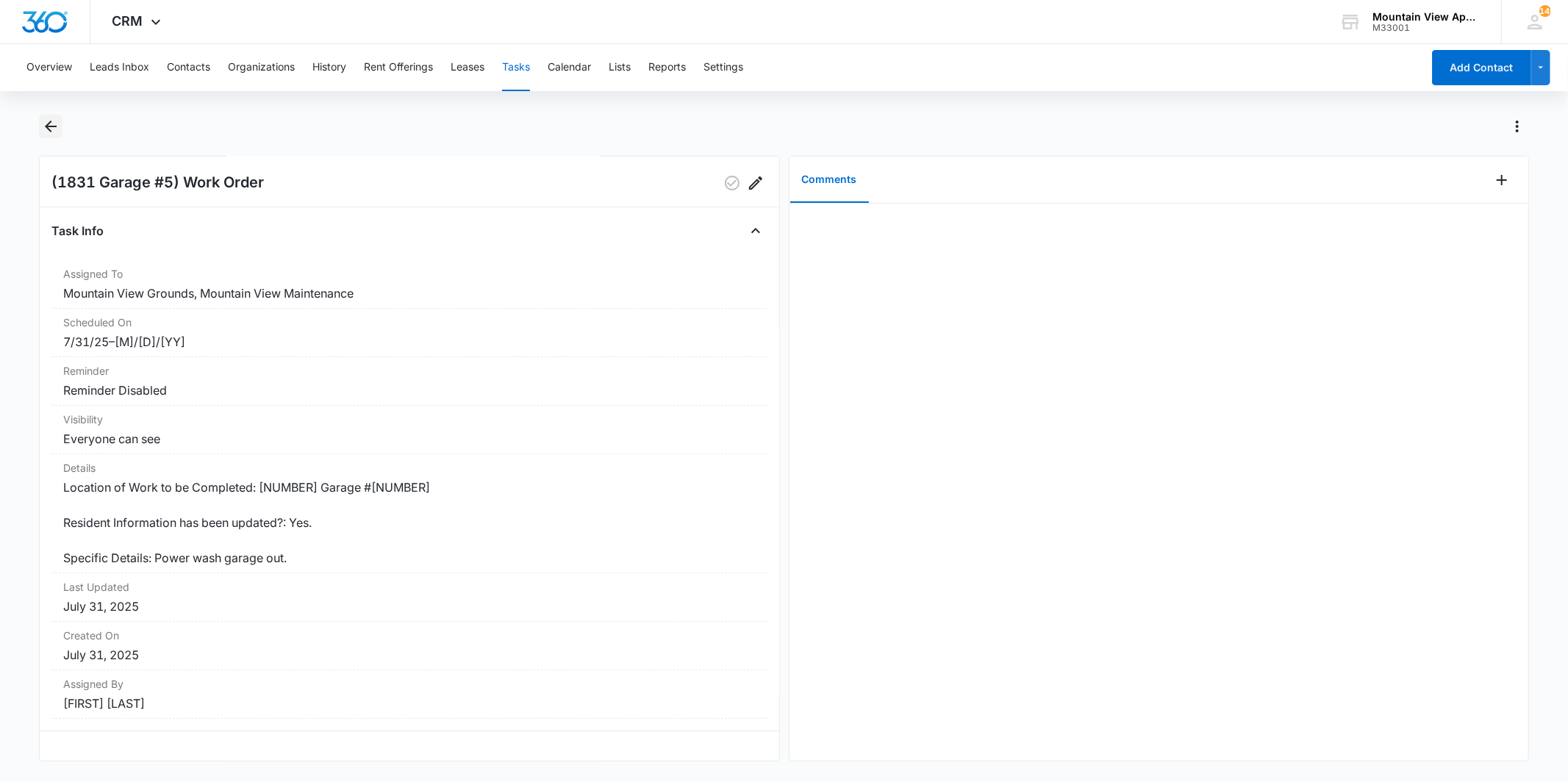 click 